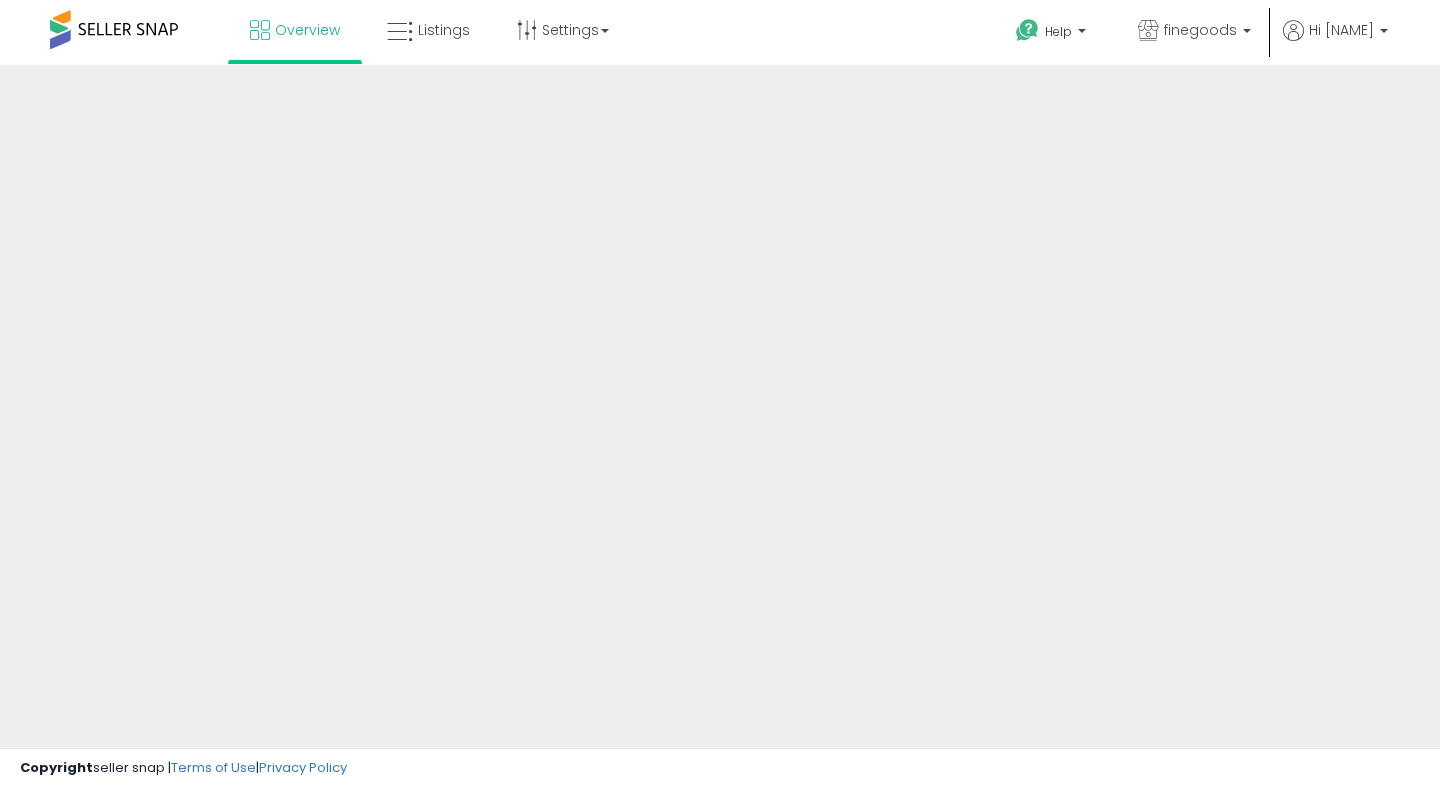scroll, scrollTop: 0, scrollLeft: 0, axis: both 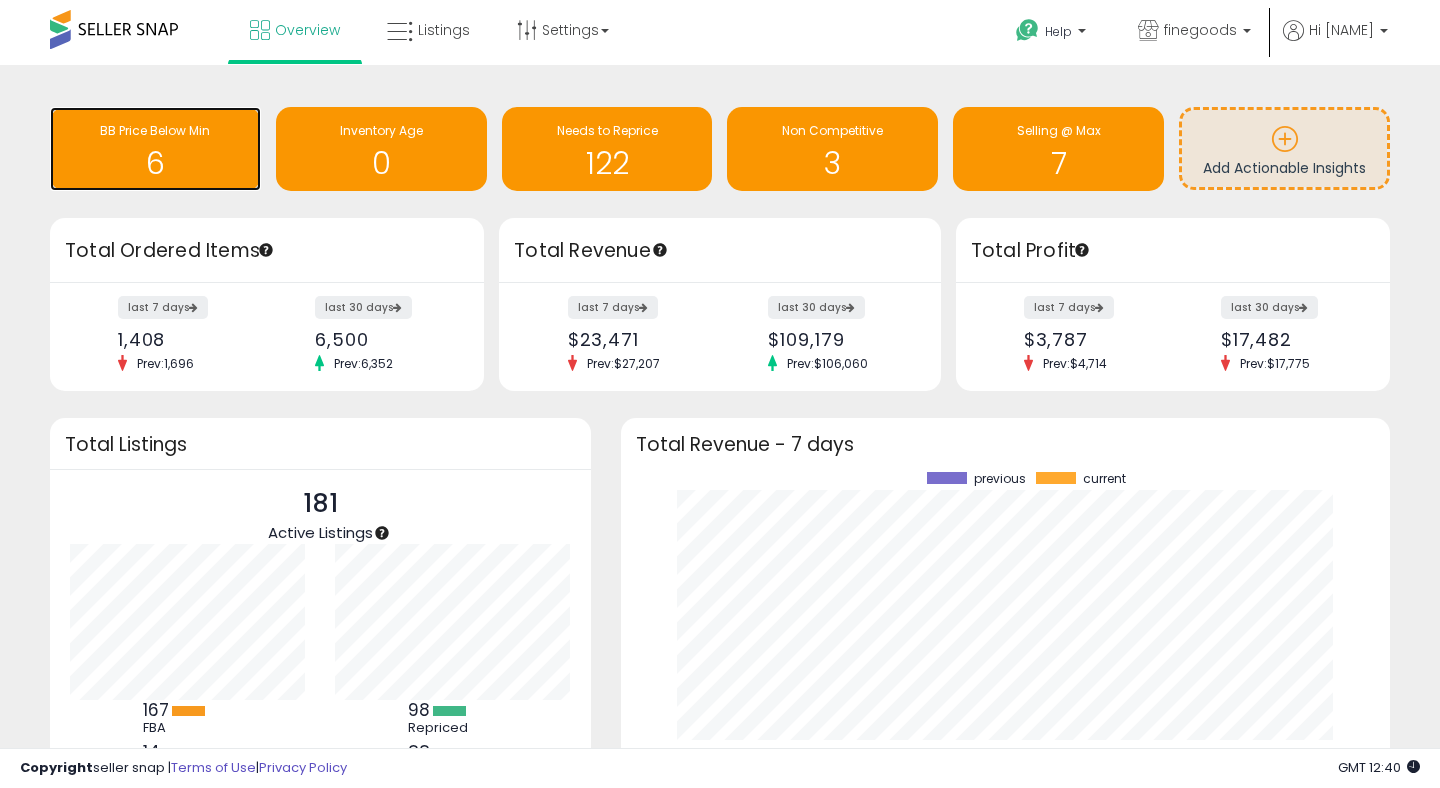 click on "BB Price Below Min" at bounding box center [155, 130] 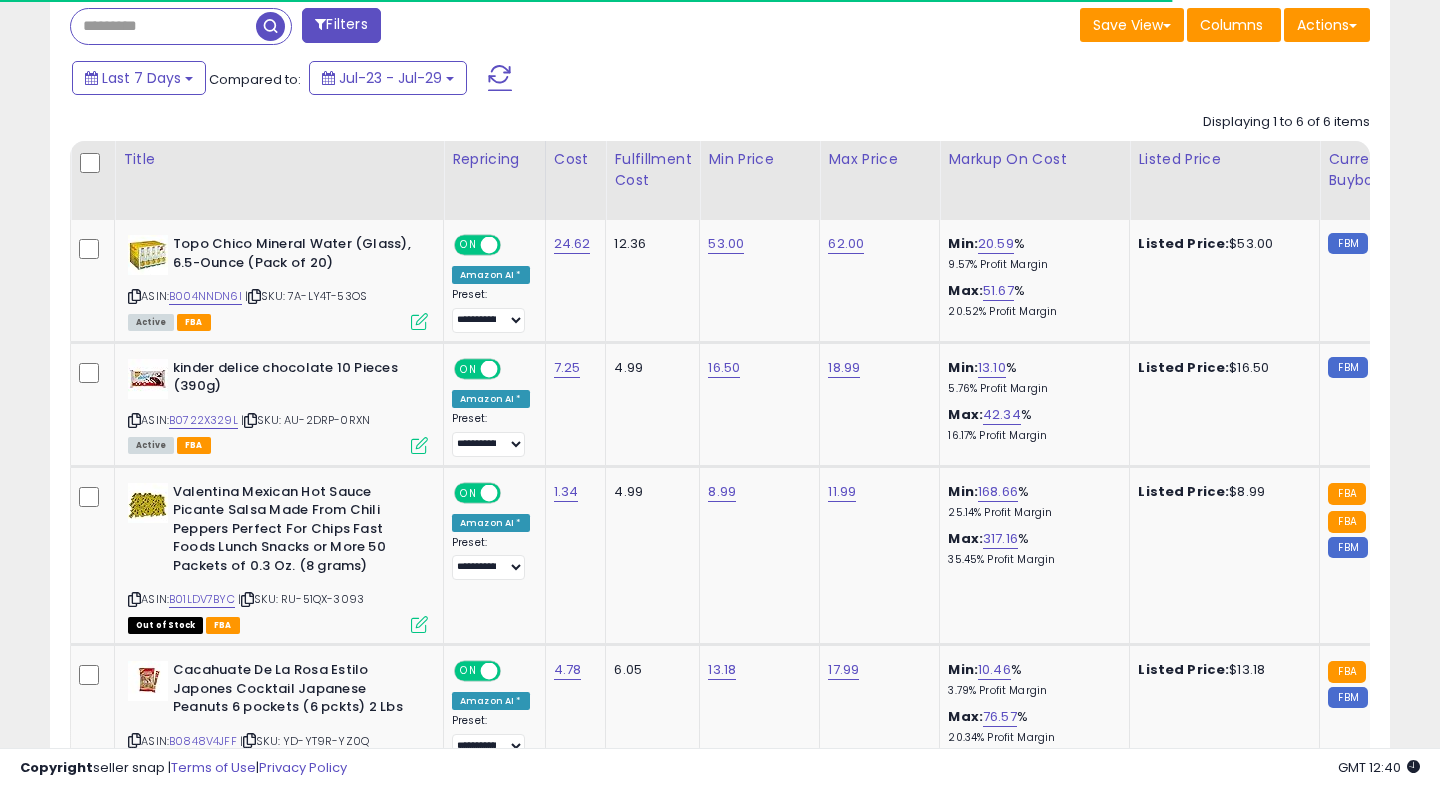 scroll, scrollTop: 900, scrollLeft: 0, axis: vertical 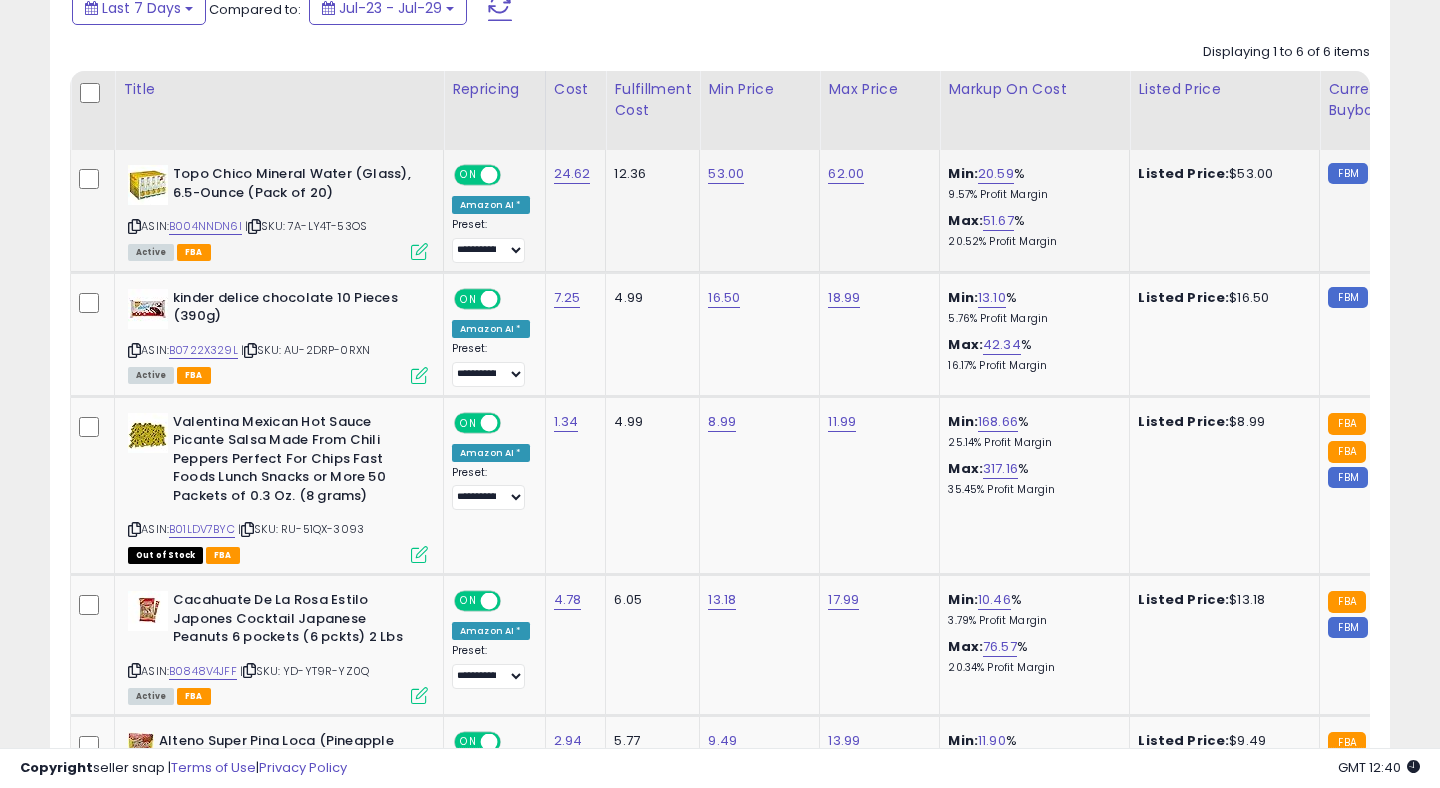 click at bounding box center [419, 251] 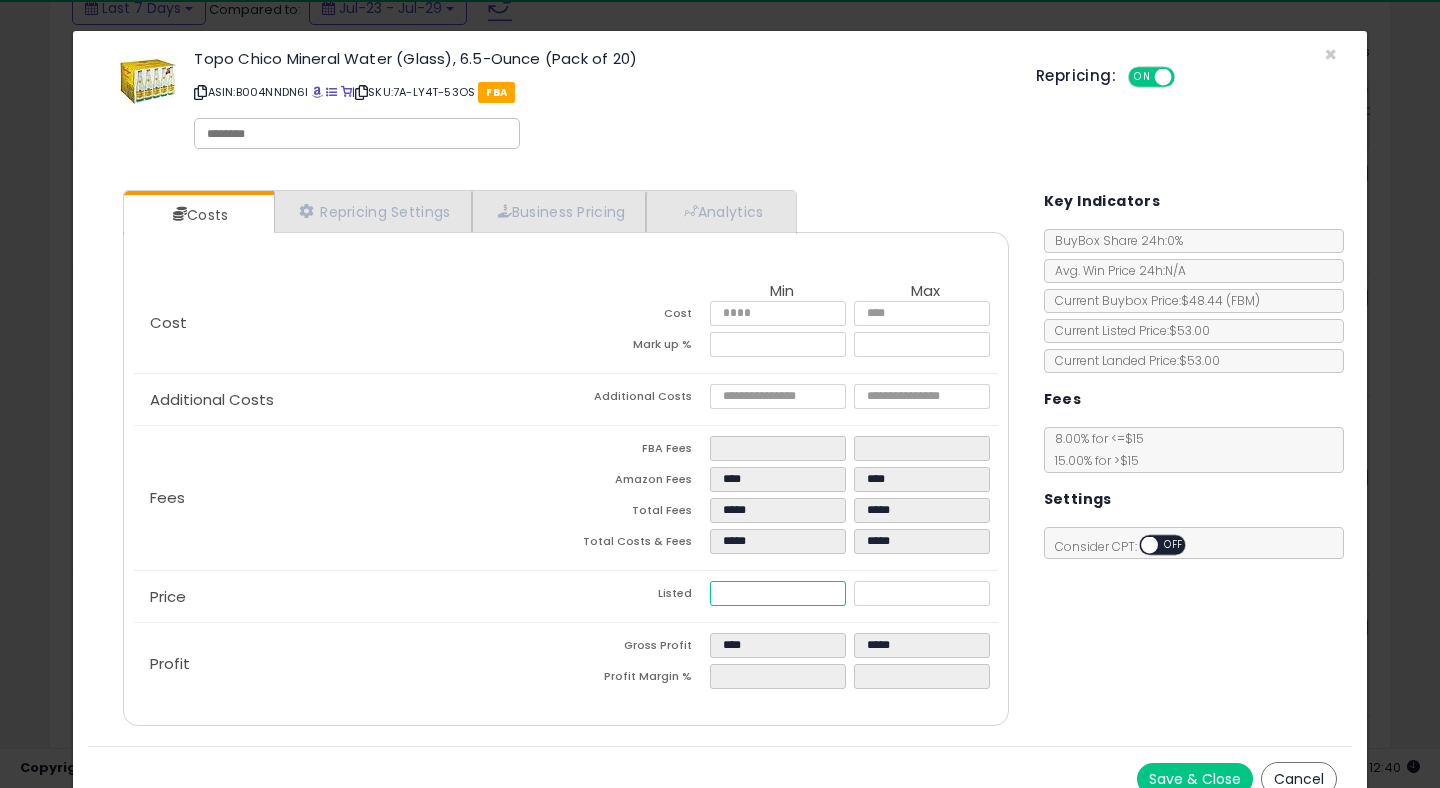 click on "*****" at bounding box center (778, 593) 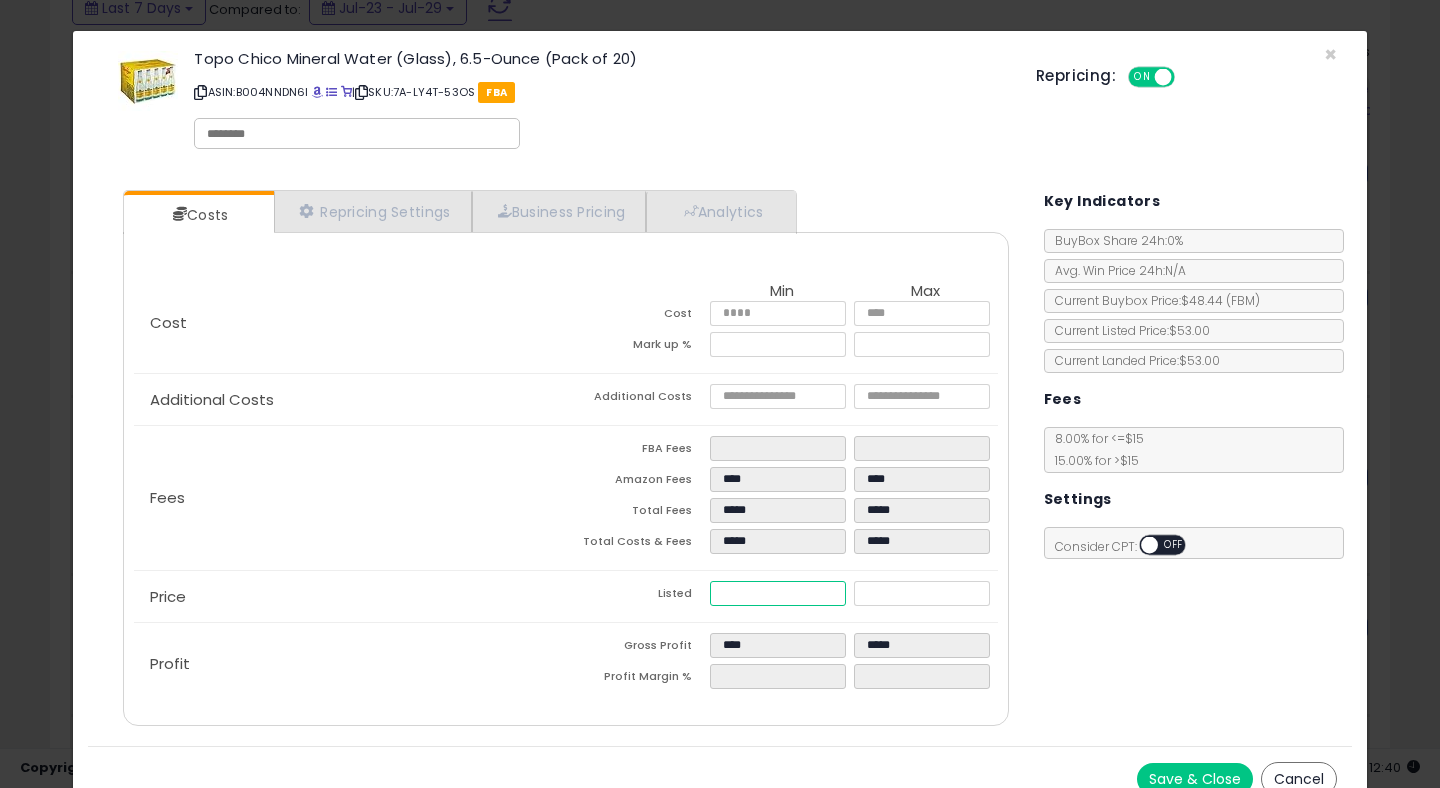type on "**" 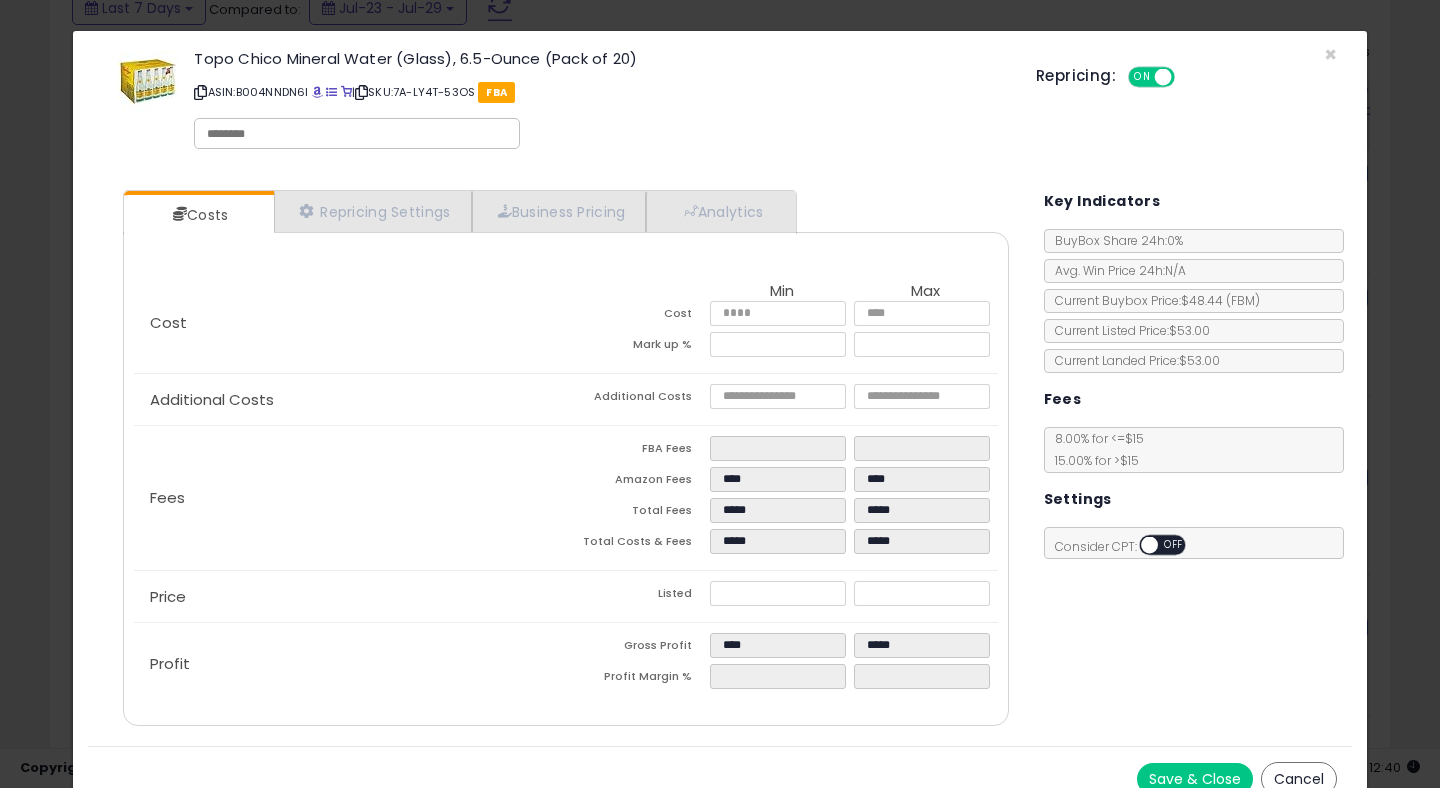 type on "*****" 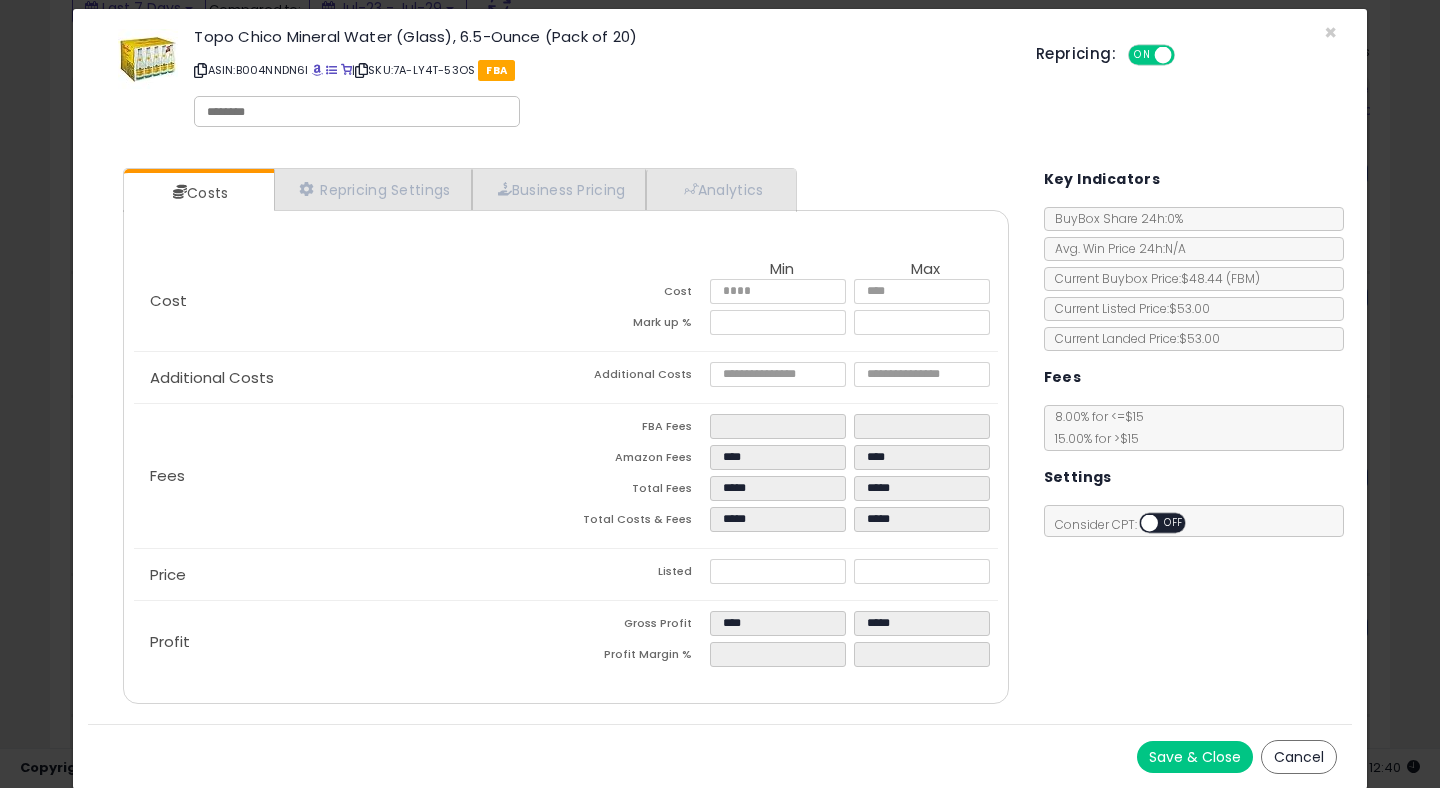 click on "Save & Close" at bounding box center (1195, 757) 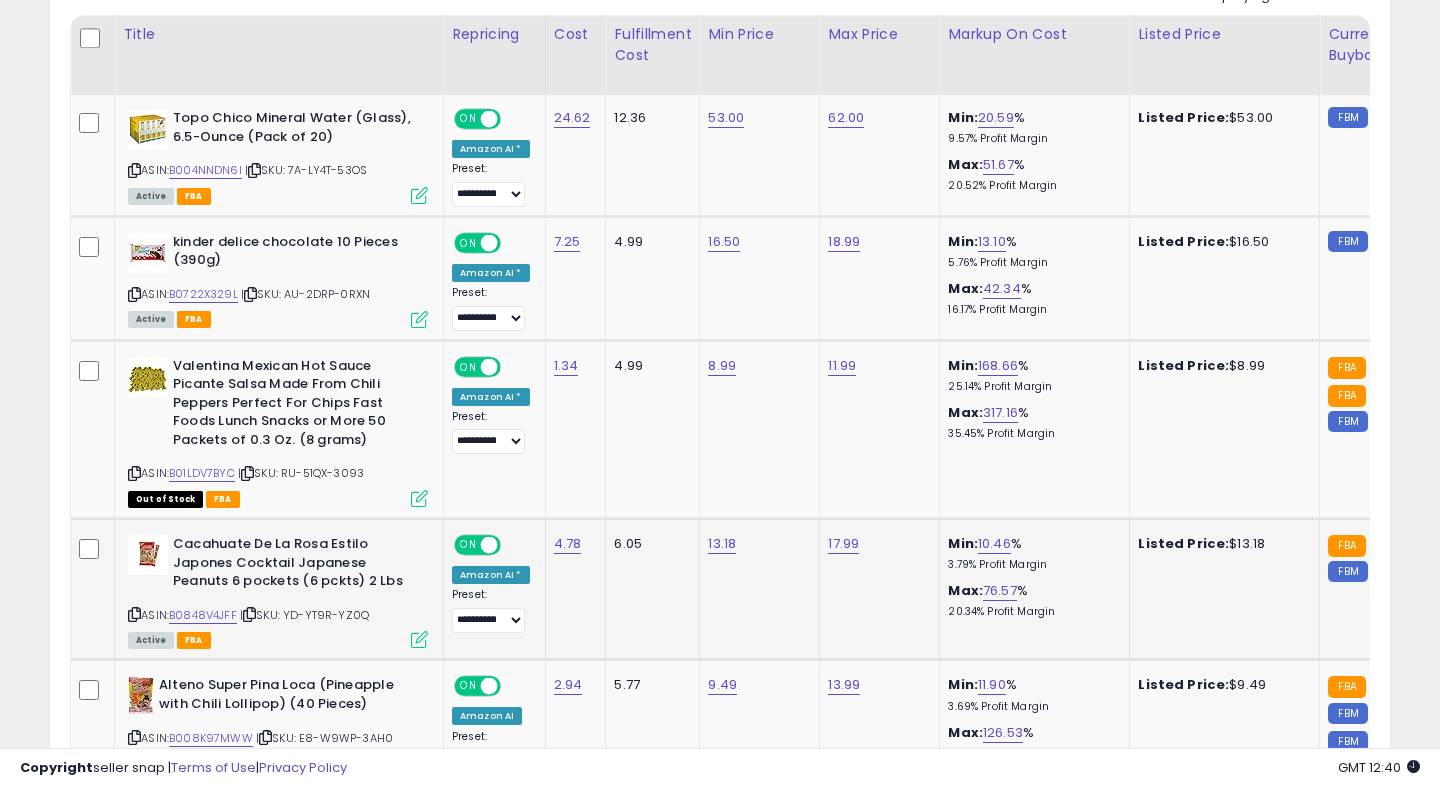 scroll, scrollTop: 986, scrollLeft: 0, axis: vertical 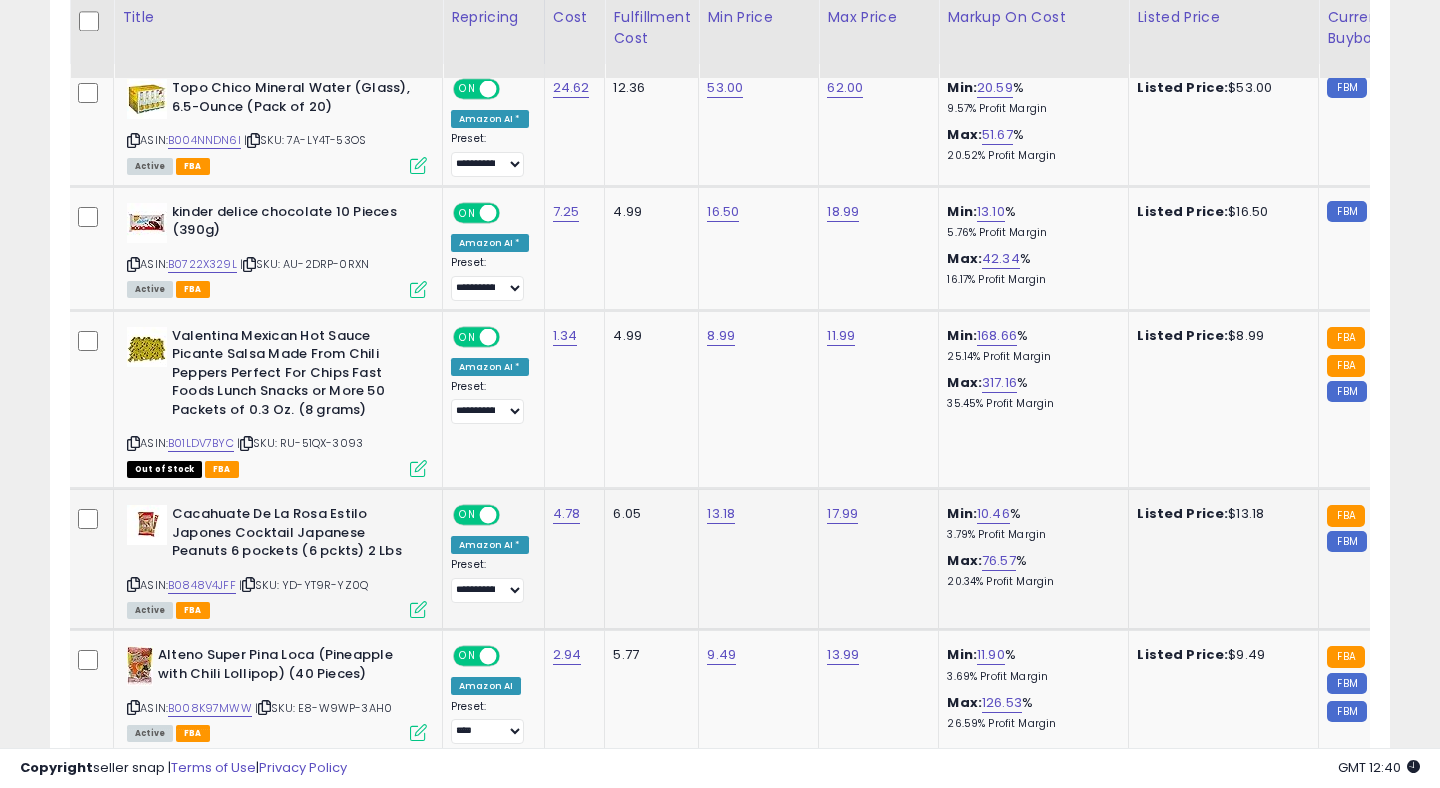 click at bounding box center [418, 609] 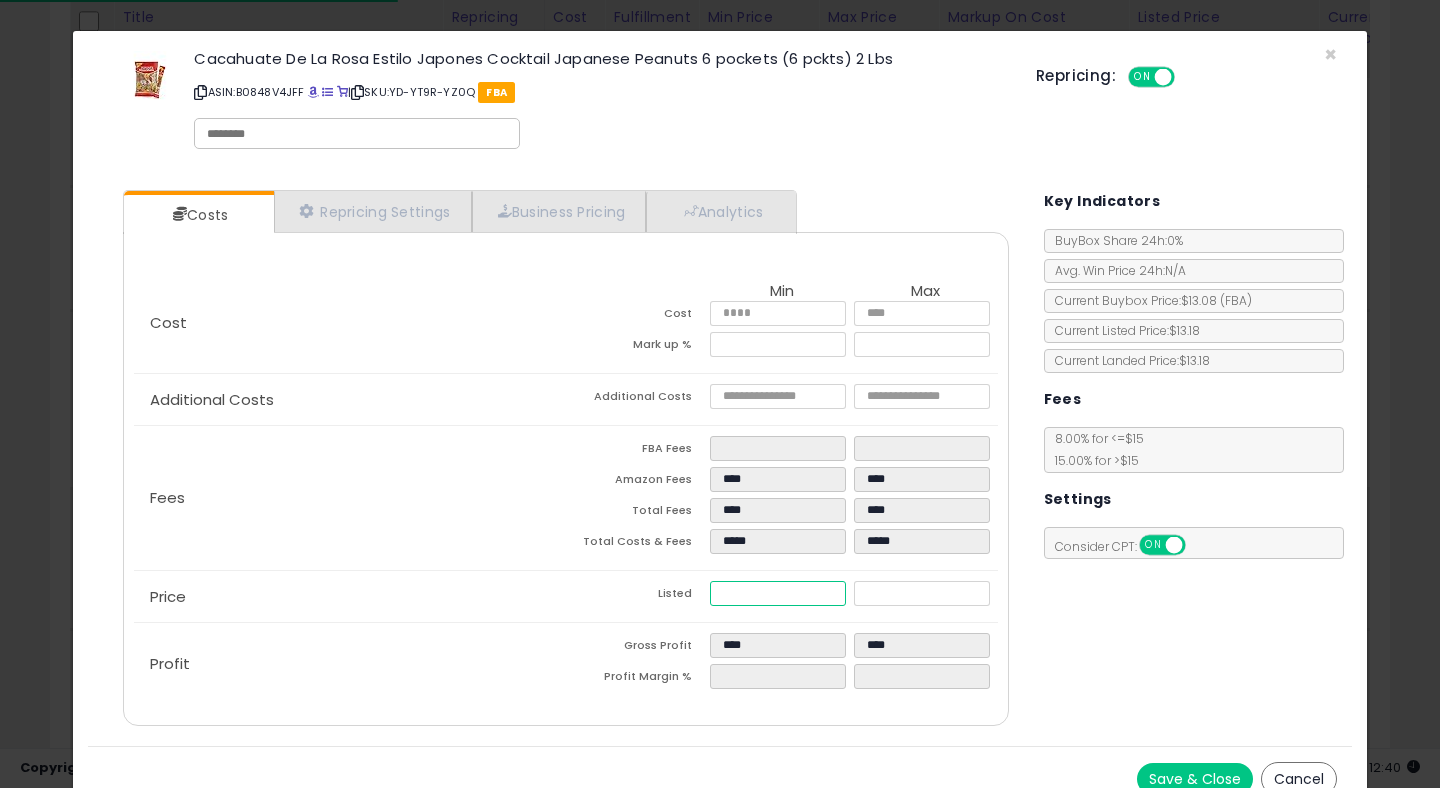 click on "*****" at bounding box center (778, 593) 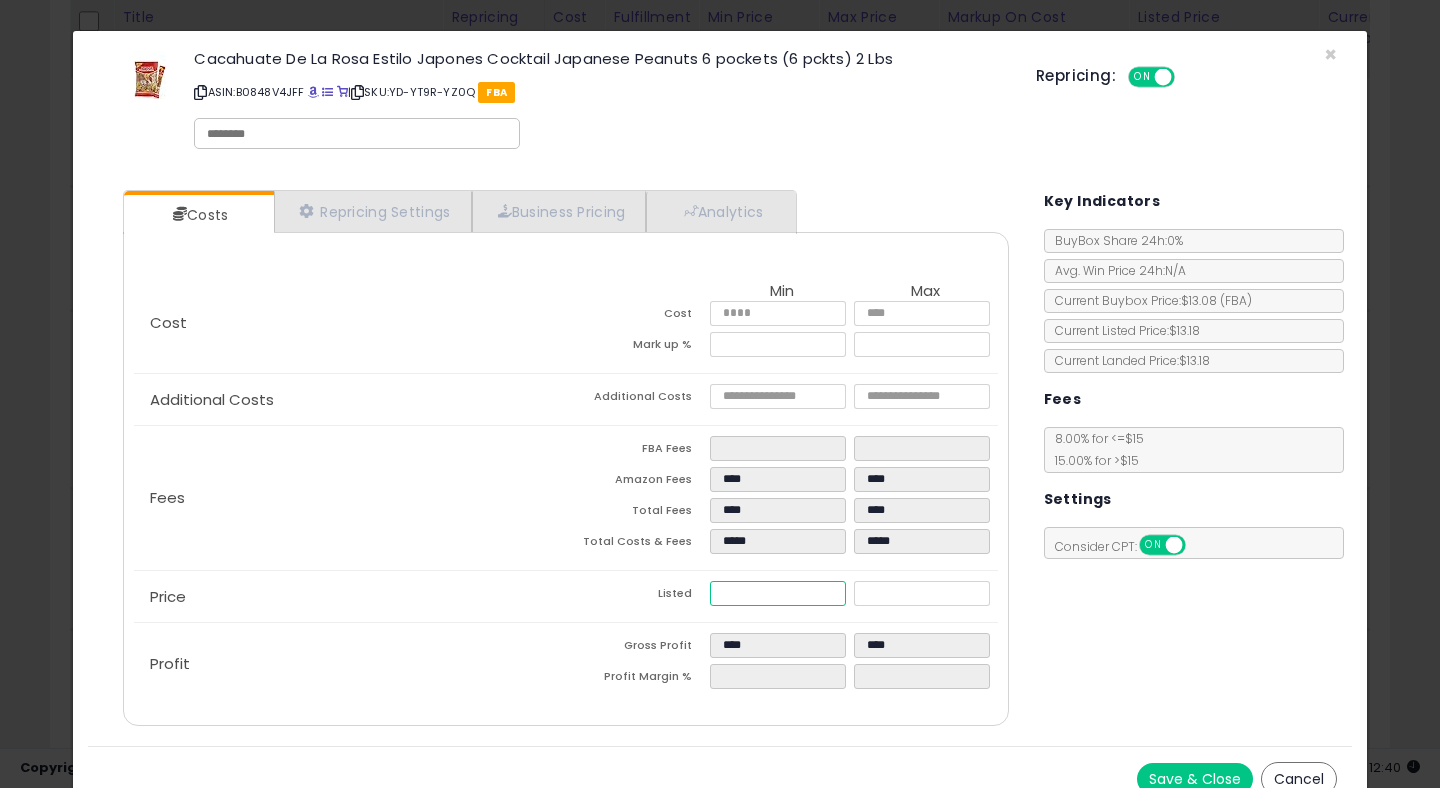 type on "****" 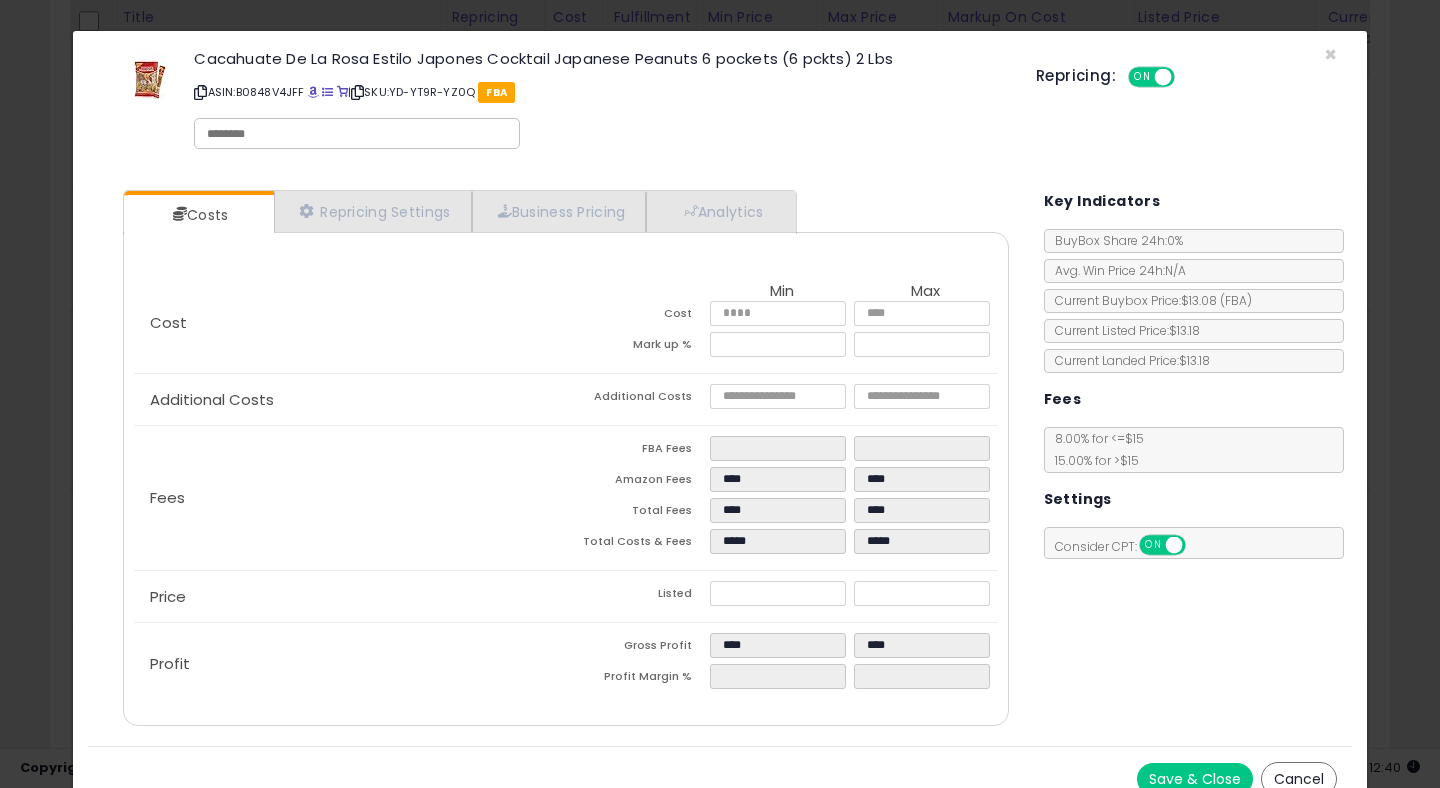 click on "Save & Close" at bounding box center (1195, 779) 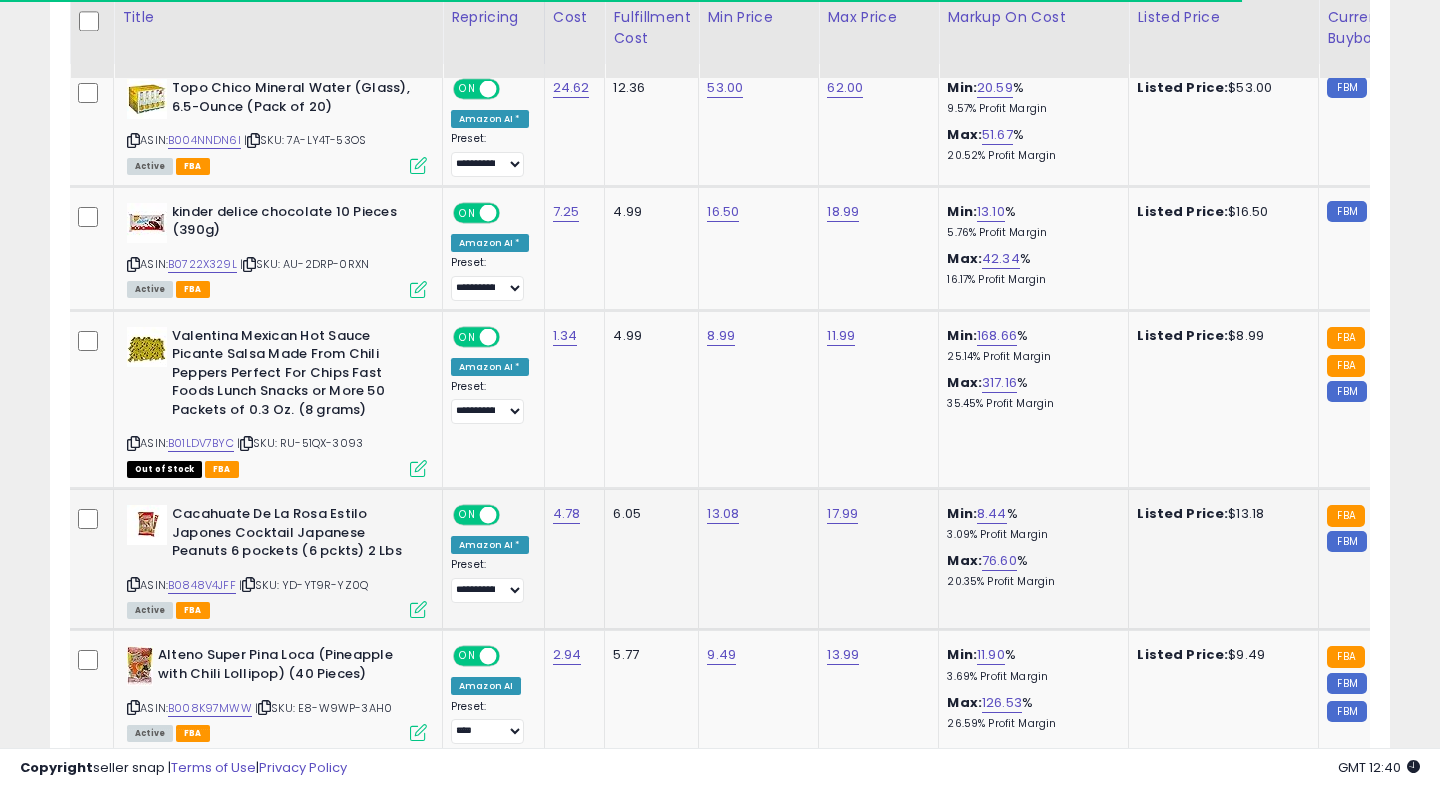 scroll, scrollTop: 1133, scrollLeft: 0, axis: vertical 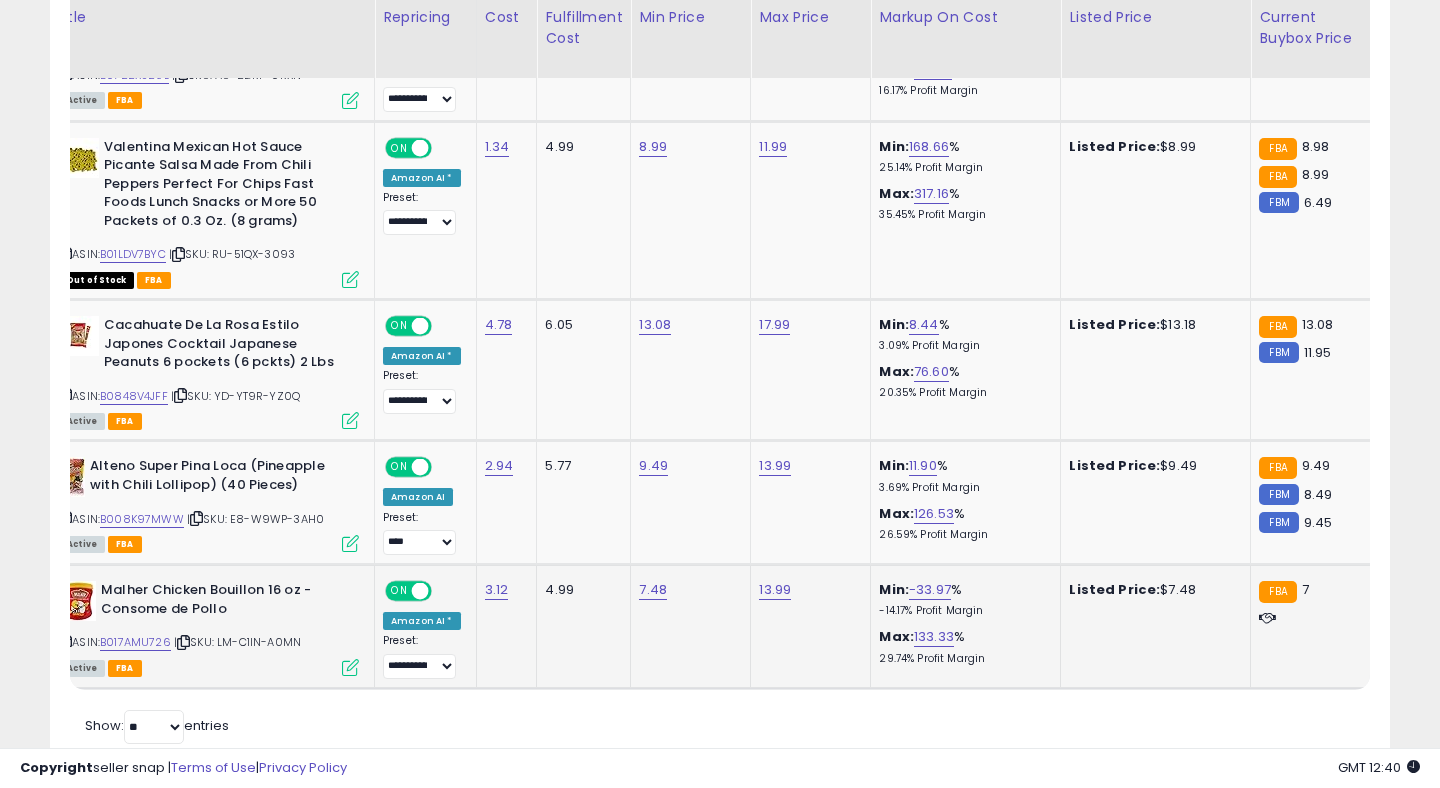 click at bounding box center (350, 667) 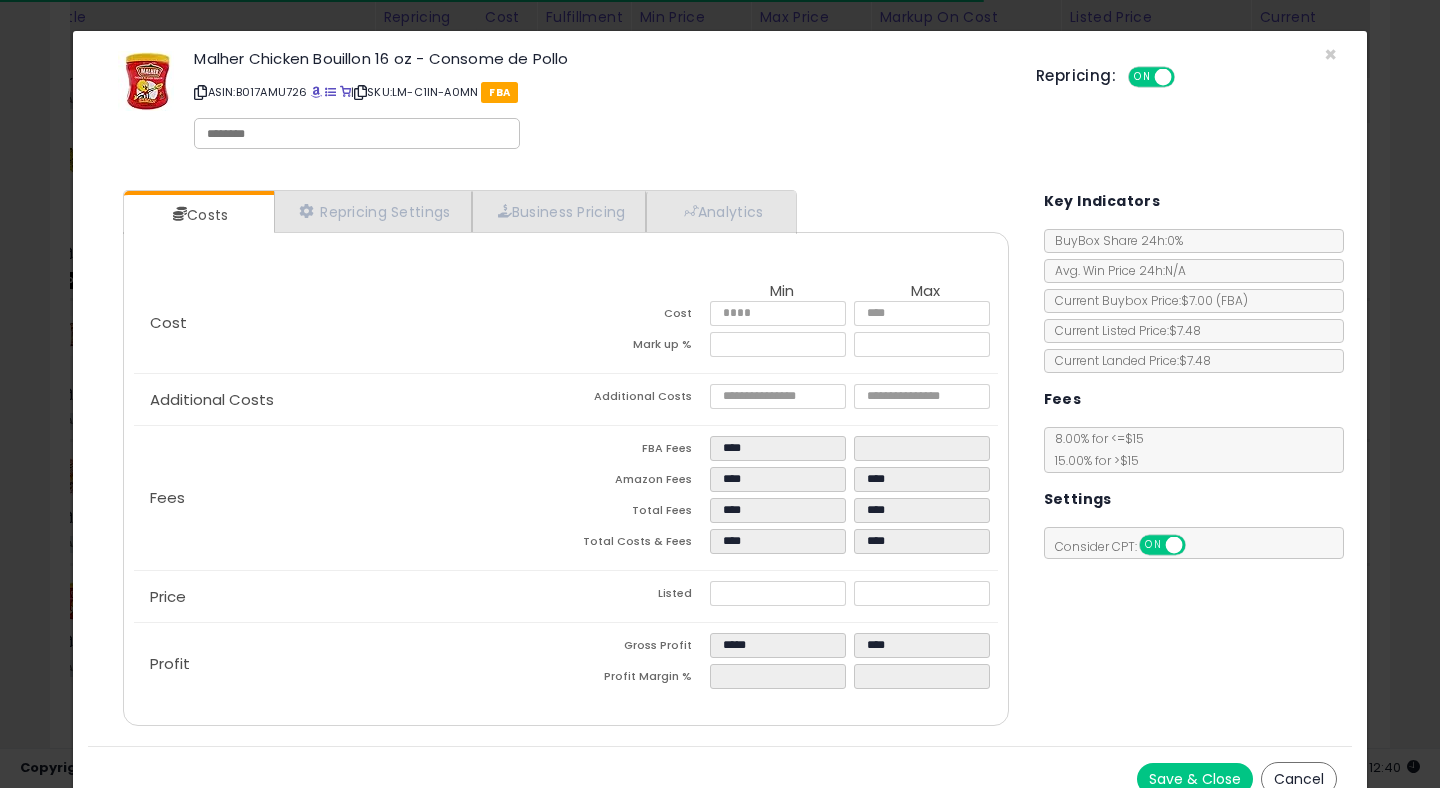click on "Price
Listed
****
*****" 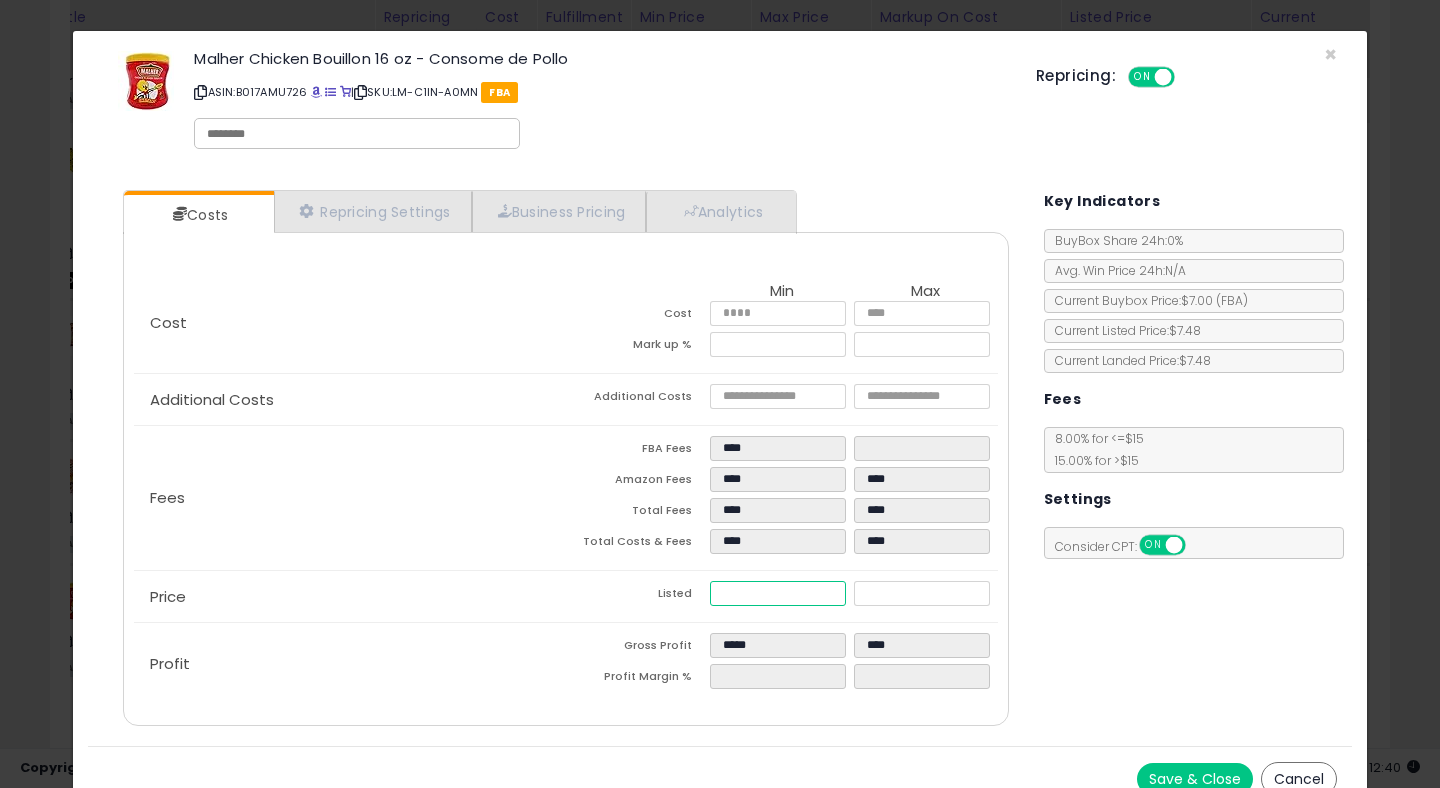 click on "****" at bounding box center (778, 593) 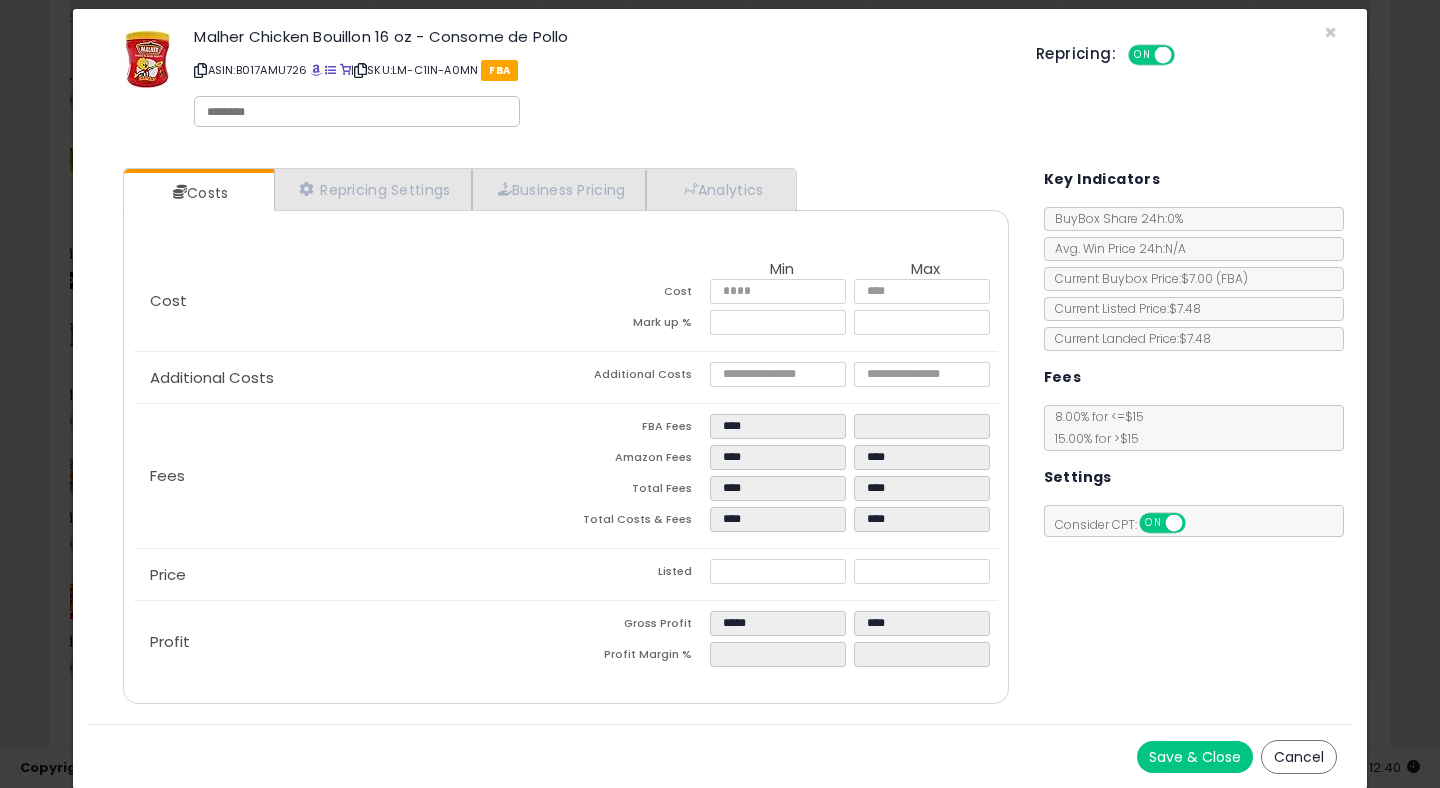 click on "Save & Close" at bounding box center (1195, 757) 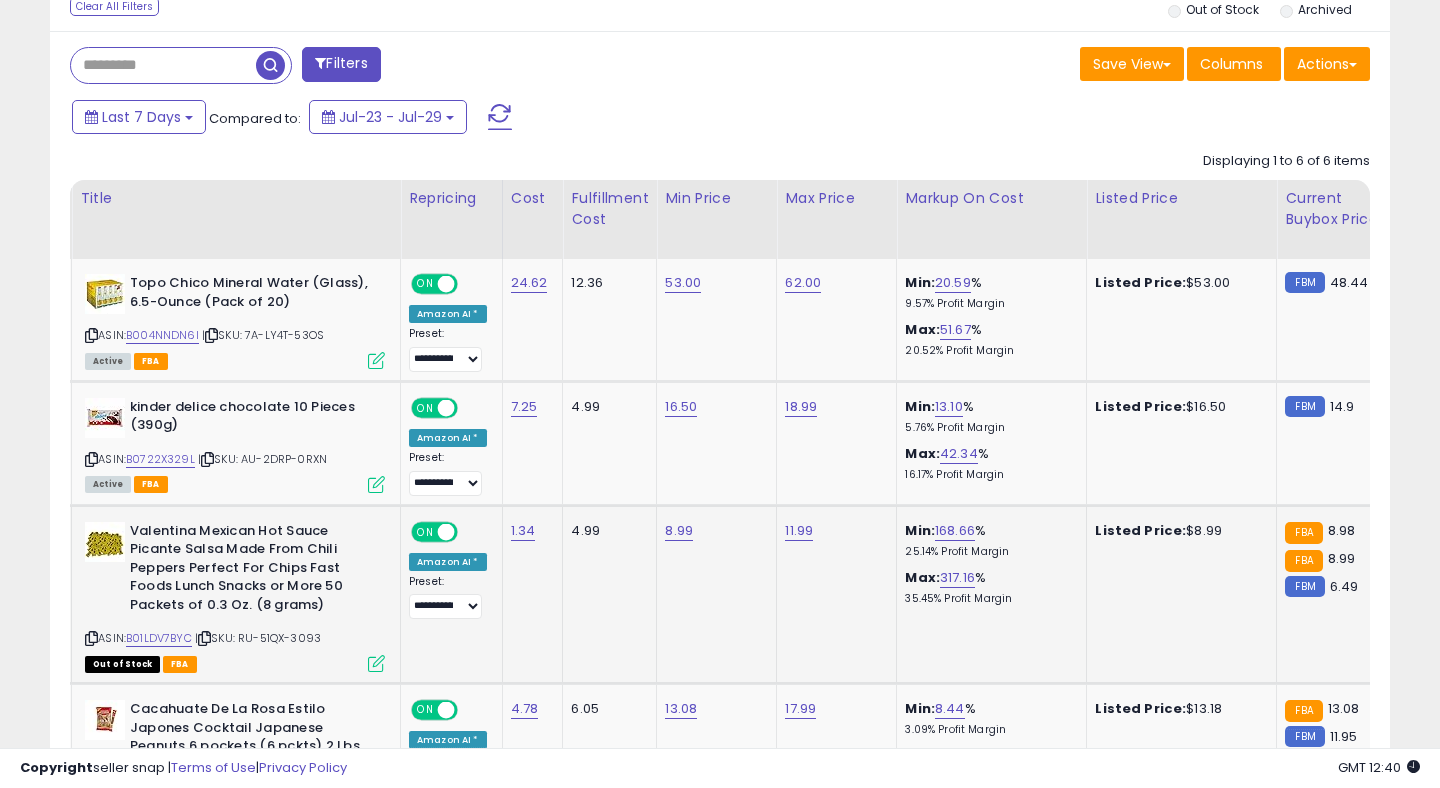 click at bounding box center [376, 663] 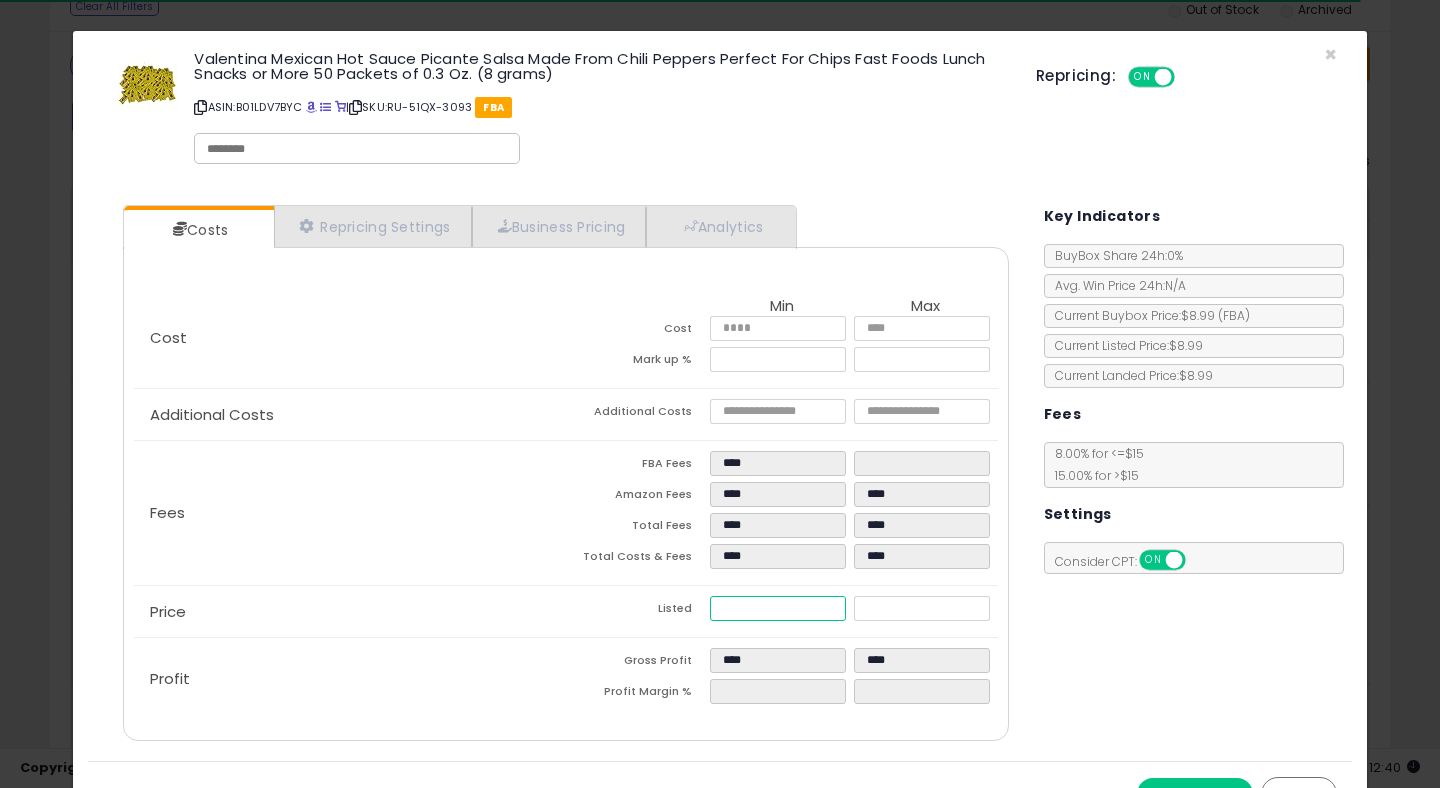 click on "****" at bounding box center [778, 608] 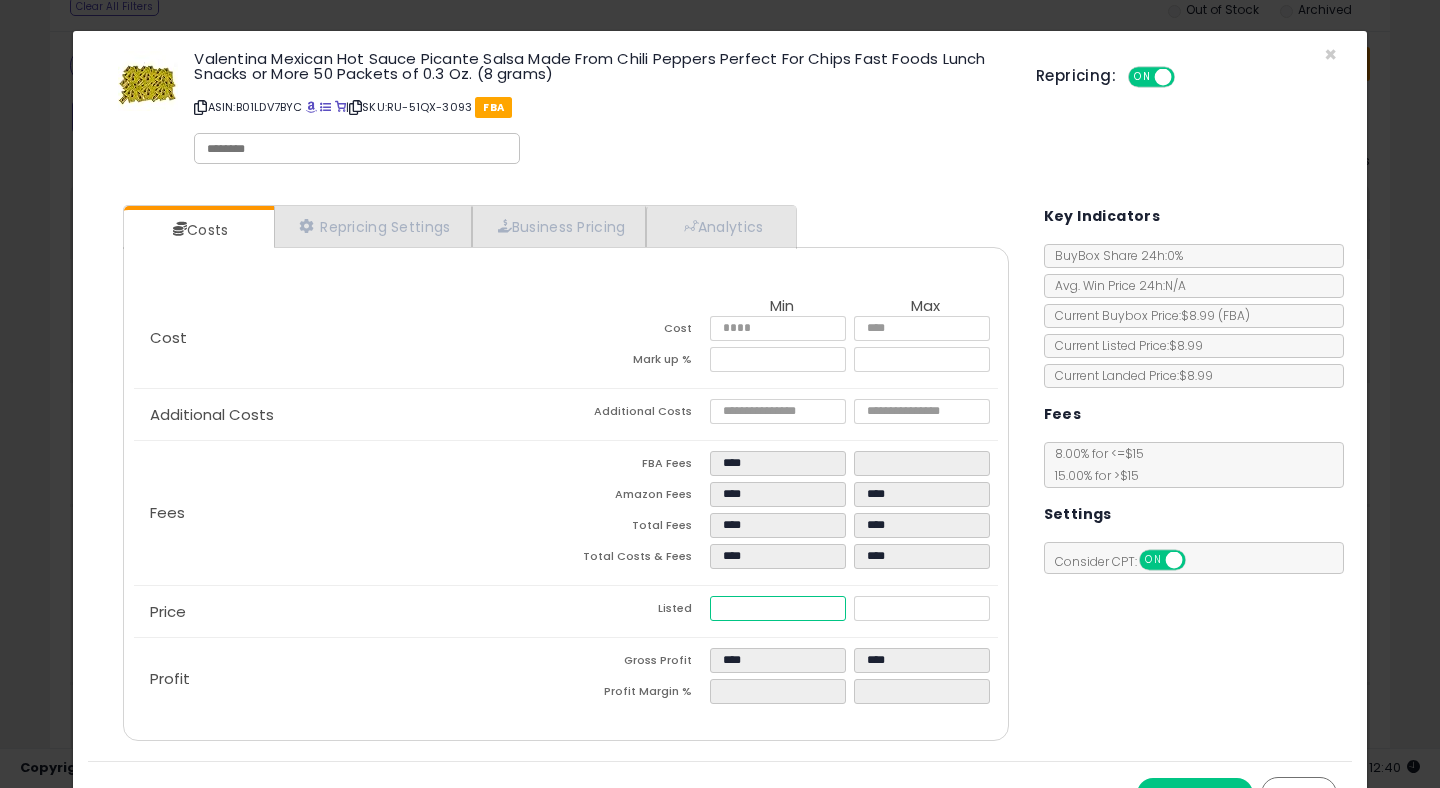 click on "****" at bounding box center [778, 608] 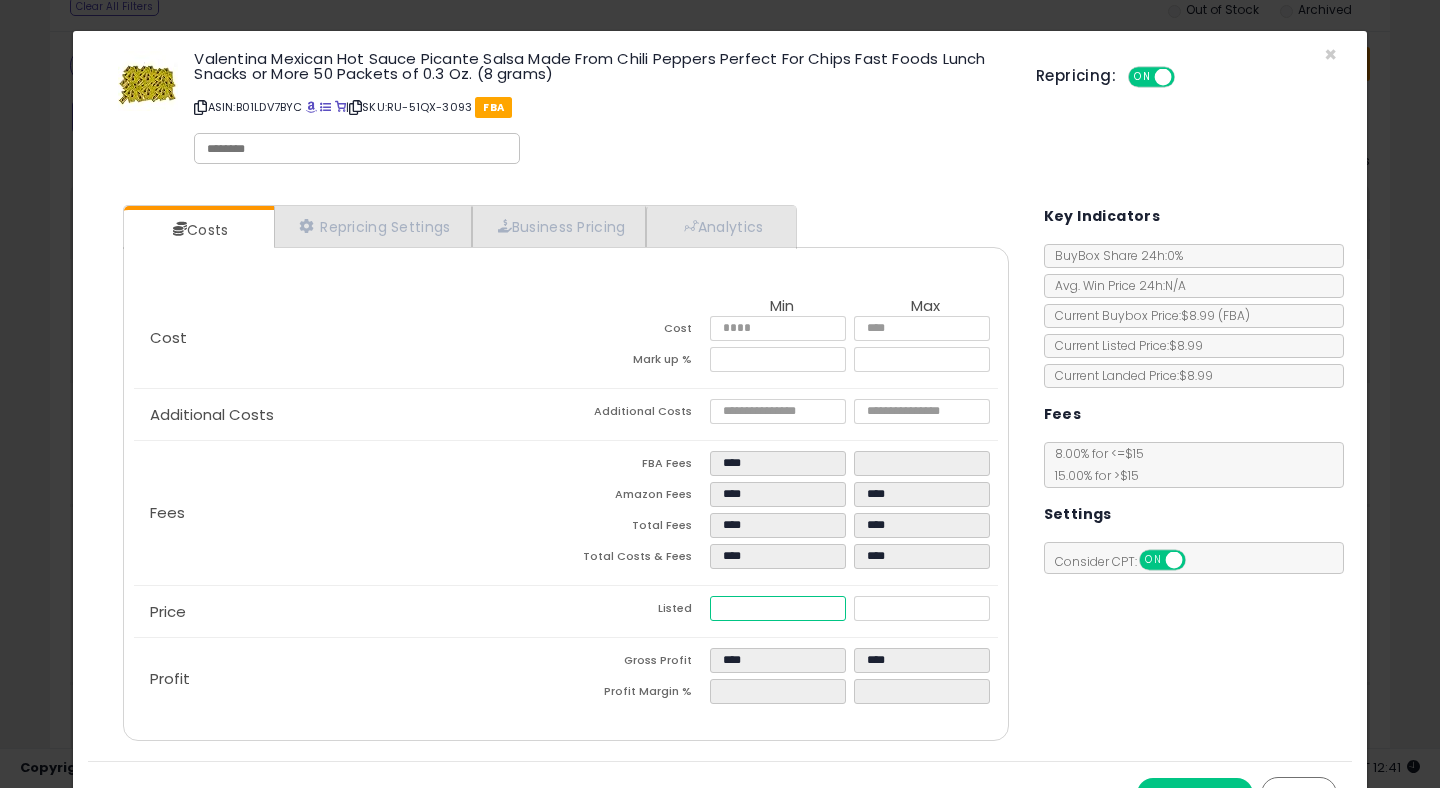 type on "****" 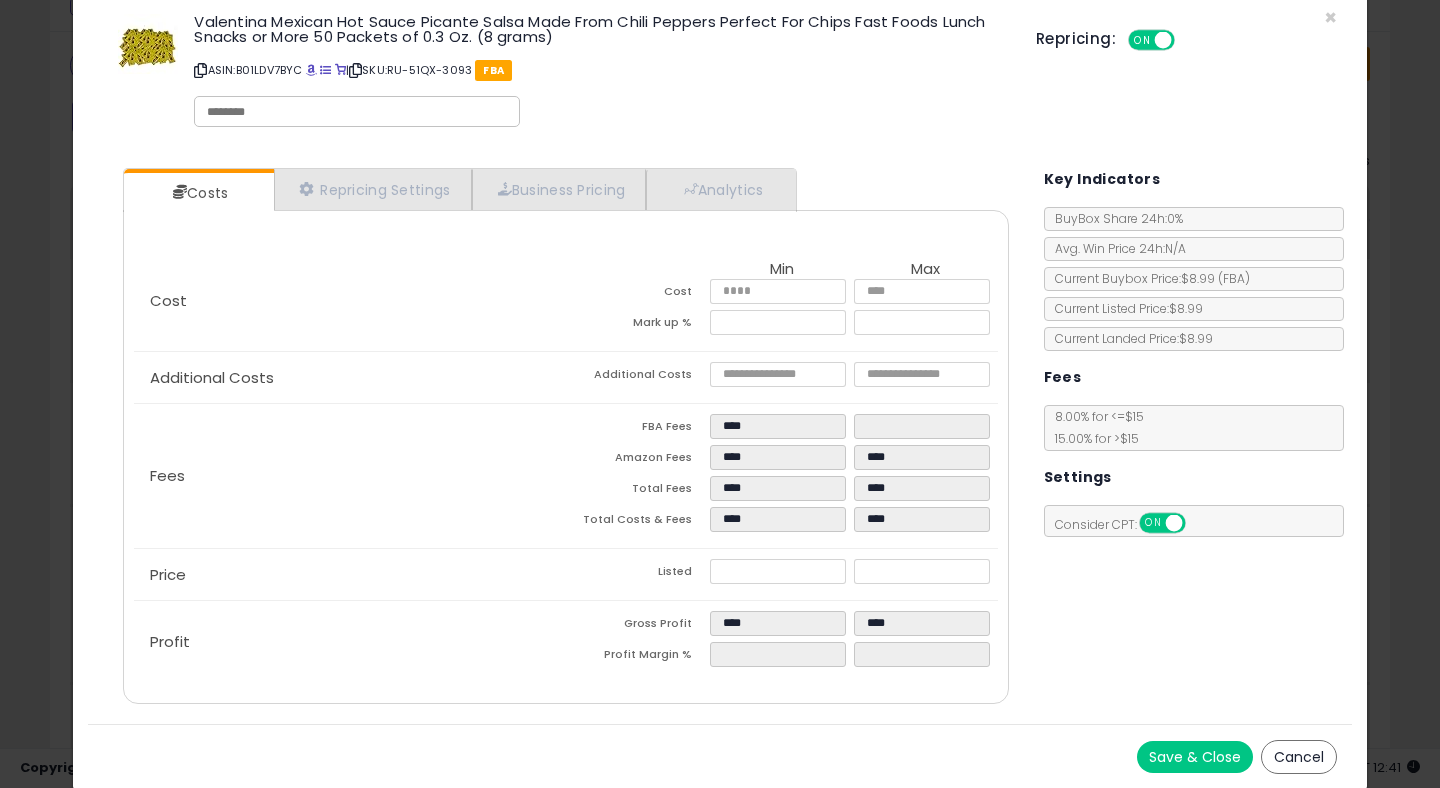 click on "Save & Close" at bounding box center (1195, 757) 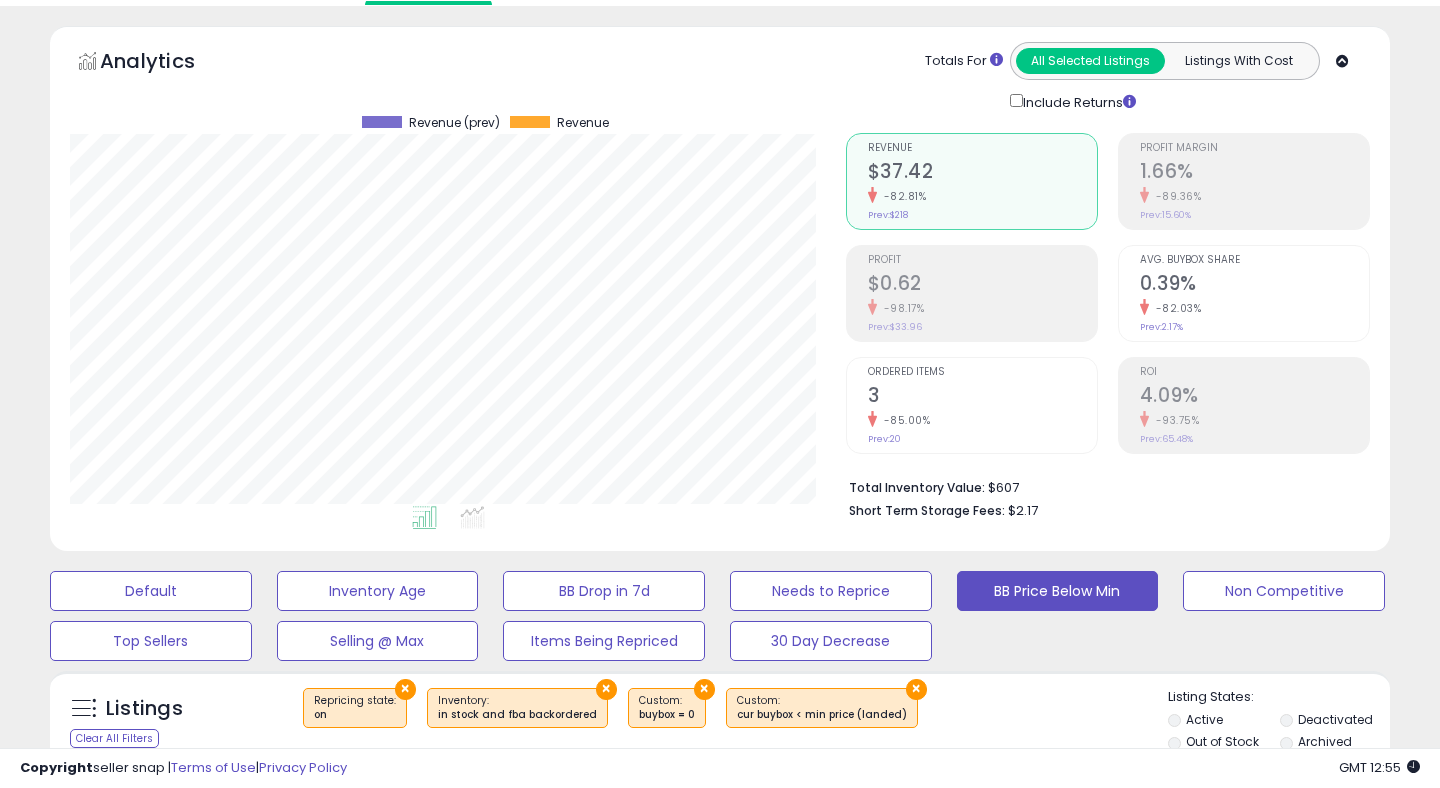 scroll, scrollTop: 0, scrollLeft: 0, axis: both 